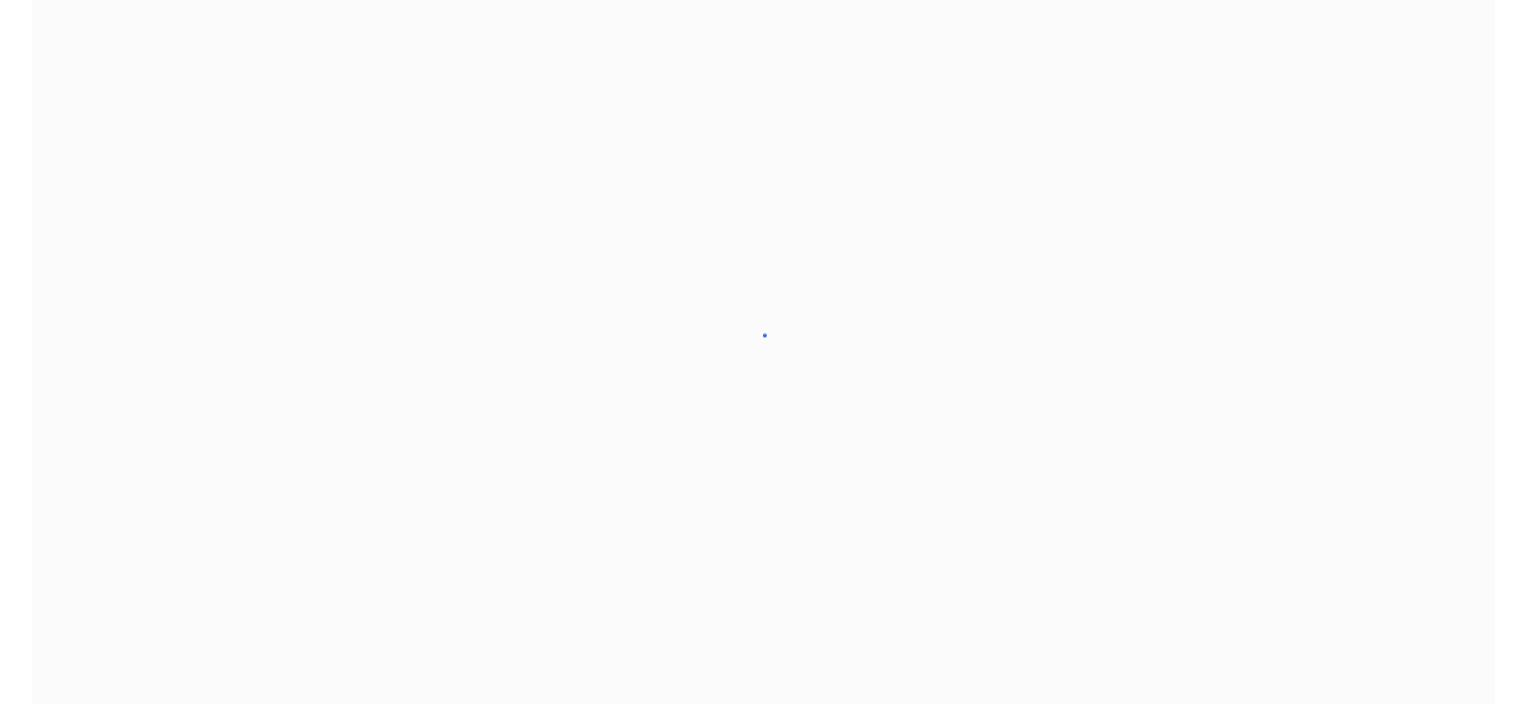 scroll, scrollTop: 0, scrollLeft: 0, axis: both 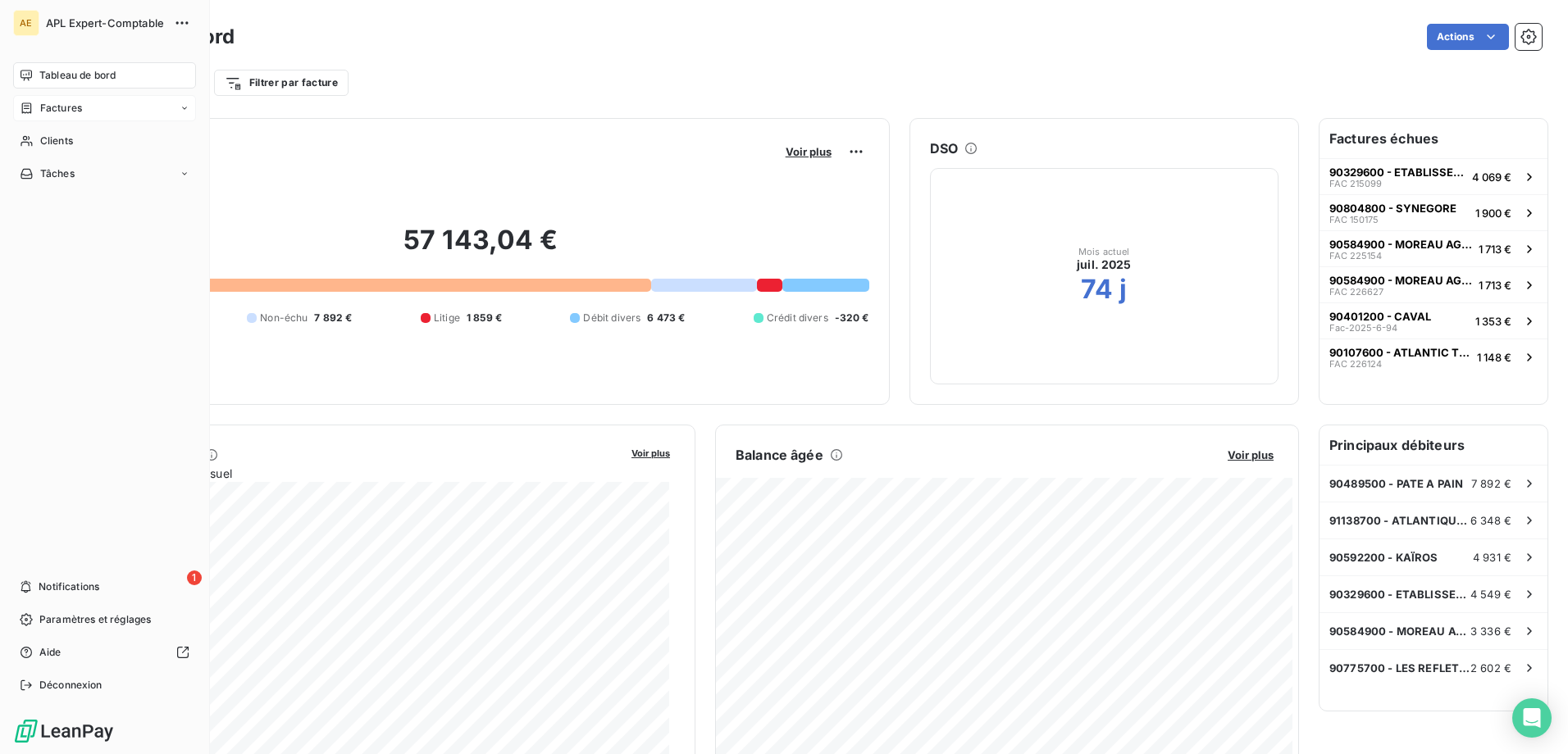 click 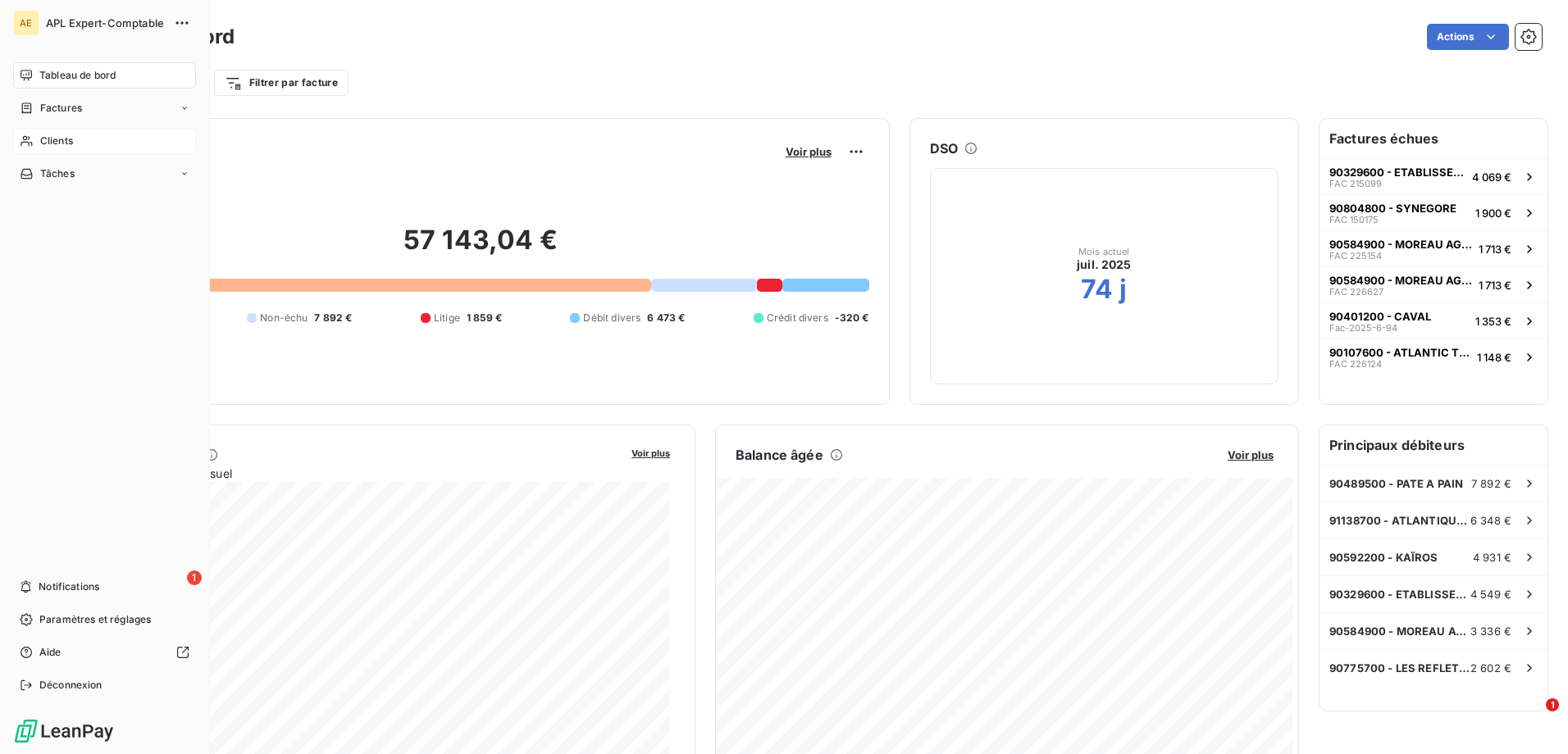 click on "Clients" at bounding box center [57, 141] 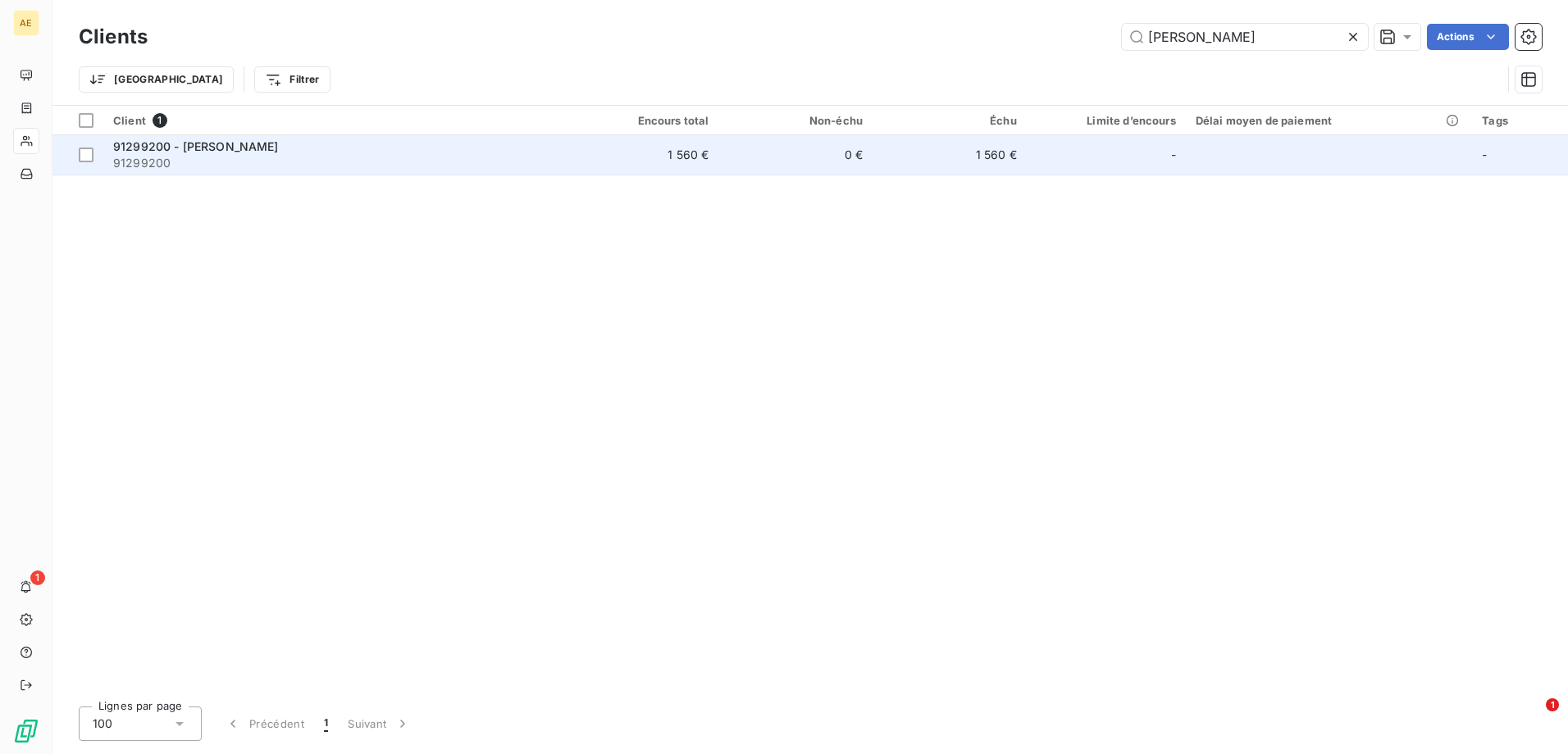 type on "[PERSON_NAME]" 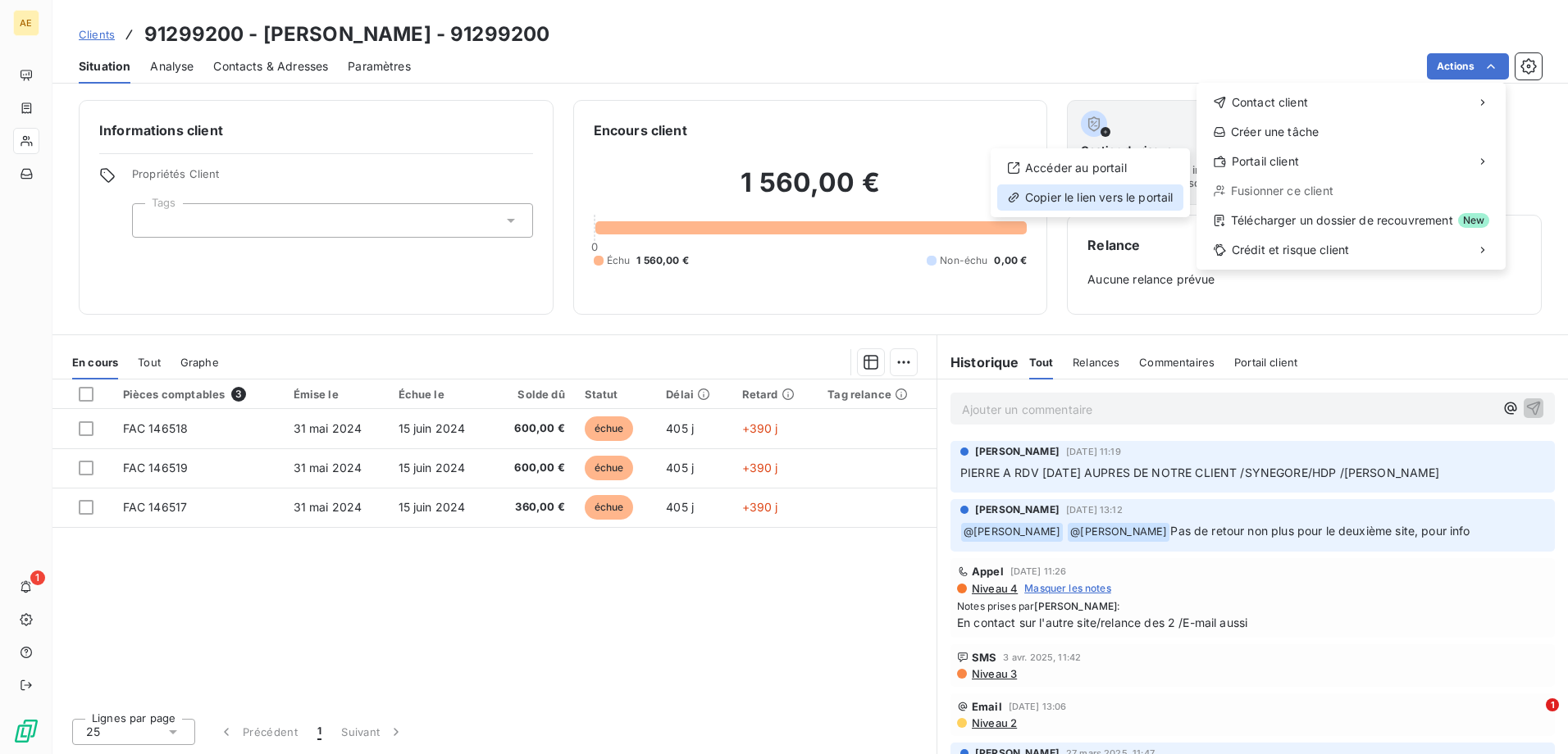 click on "Copier le lien vers le portail" at bounding box center [1090, 198] 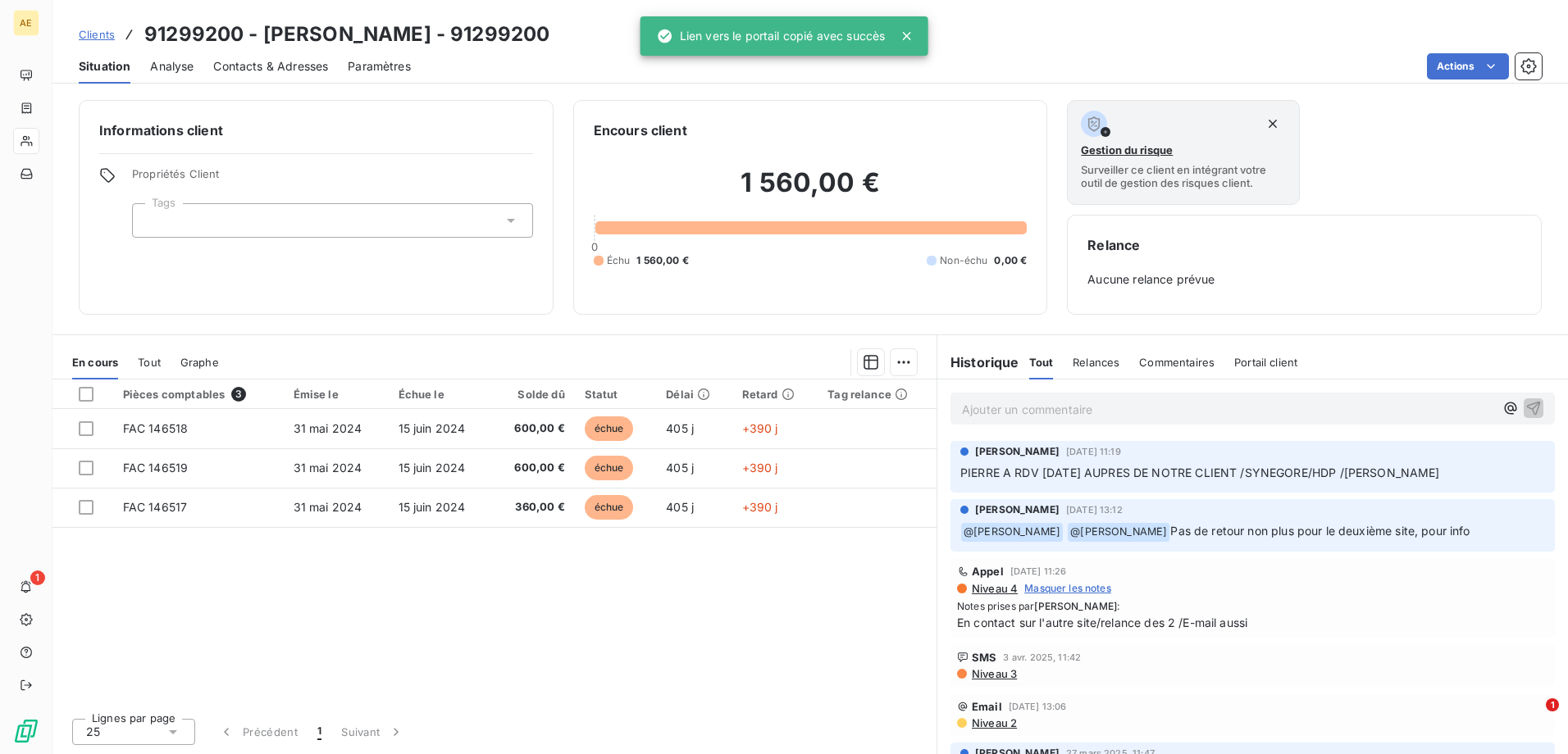 click 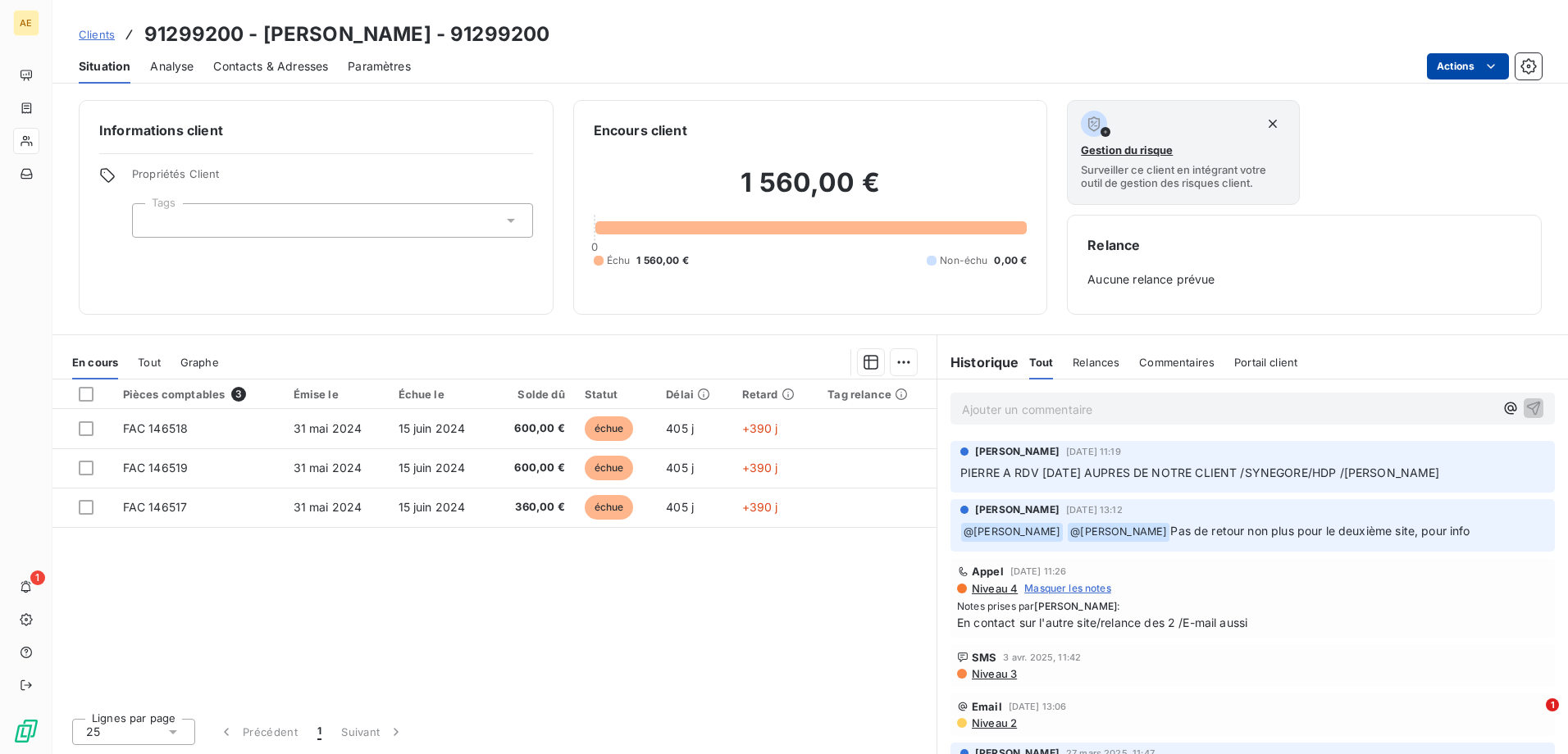 click on "AE 1 Clients 91299200 - [PERSON_NAME] - 91299200 Situation Analyse Contacts & Adresses Paramètres Actions Informations client Propriétés Client Tags Encours client   1 560,00 € 0 Échu 1 560,00 € Non-échu 0,00 €   Gestion du risque Surveiller ce client en intégrant votre outil de gestion des risques client. Relance Aucune relance prévue En cours Tout Graphe Pièces comptables 3 Émise le Échue le Solde dû Statut Délai   Retard   Tag relance   FAC 146518 [DATE] [DATE] 600,00 € échue 405 j +390 j FAC 146519 [DATE] [DATE] 600,00 € échue 405 j +390 j FAC 146517 [DATE] [DATE] 360,00 € échue 405 j +390 j Lignes par page 25 Précédent 1 Suivant Historique Tout Relances Commentaires Portail client Tout Relances Commentaires Portail client Ajouter un commentaire ﻿ [PERSON_NAME] [DATE] 11:19 PIERRE A RDV [DATE] AUPRES DE NOTRE CLIENT /SYNEGORE/HDP /[PERSON_NAME] [DATE] 13:12 ﻿ @ [PERSON_NAME]   @ Appel" at bounding box center (784, 377) 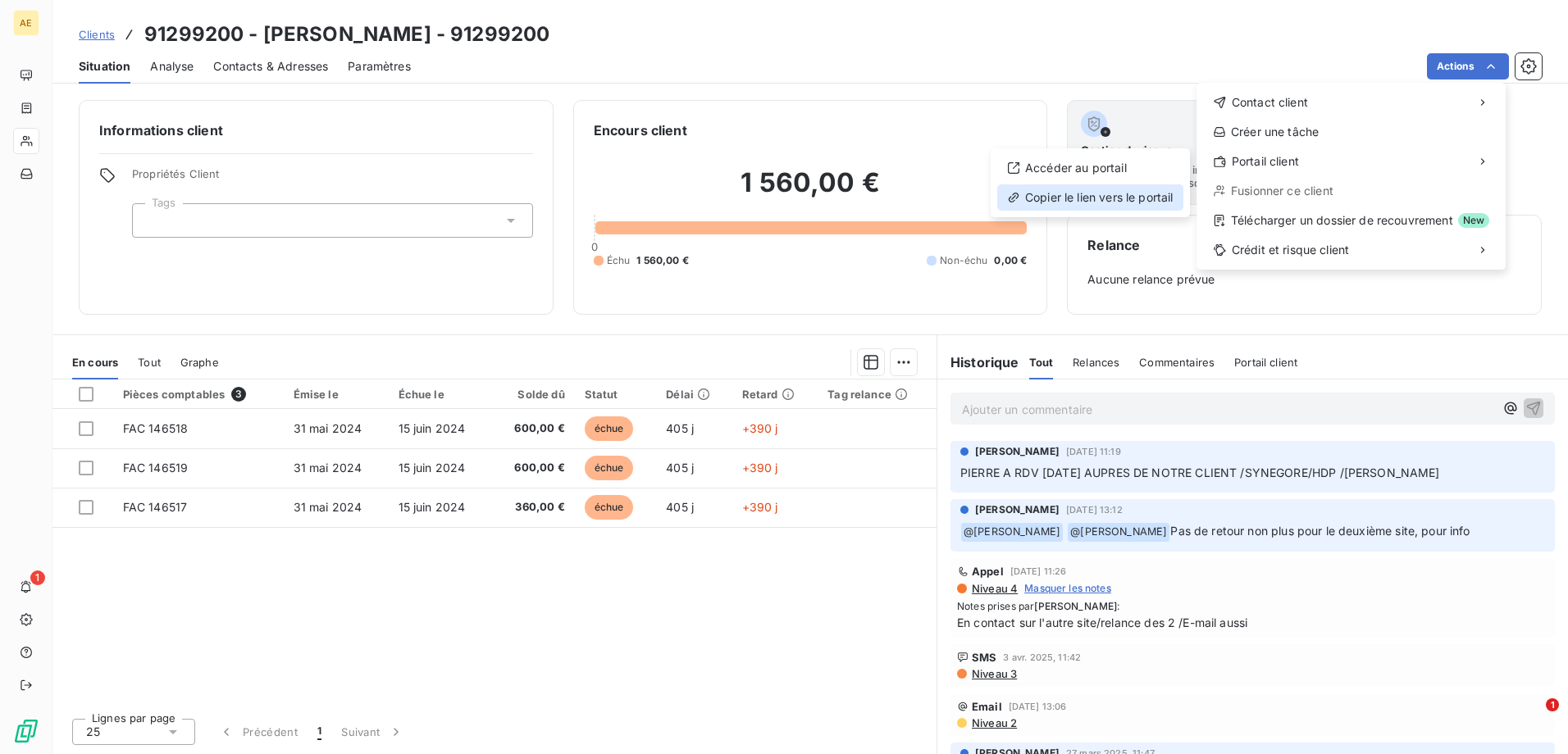 click on "Copier le lien vers le portail" at bounding box center (1090, 198) 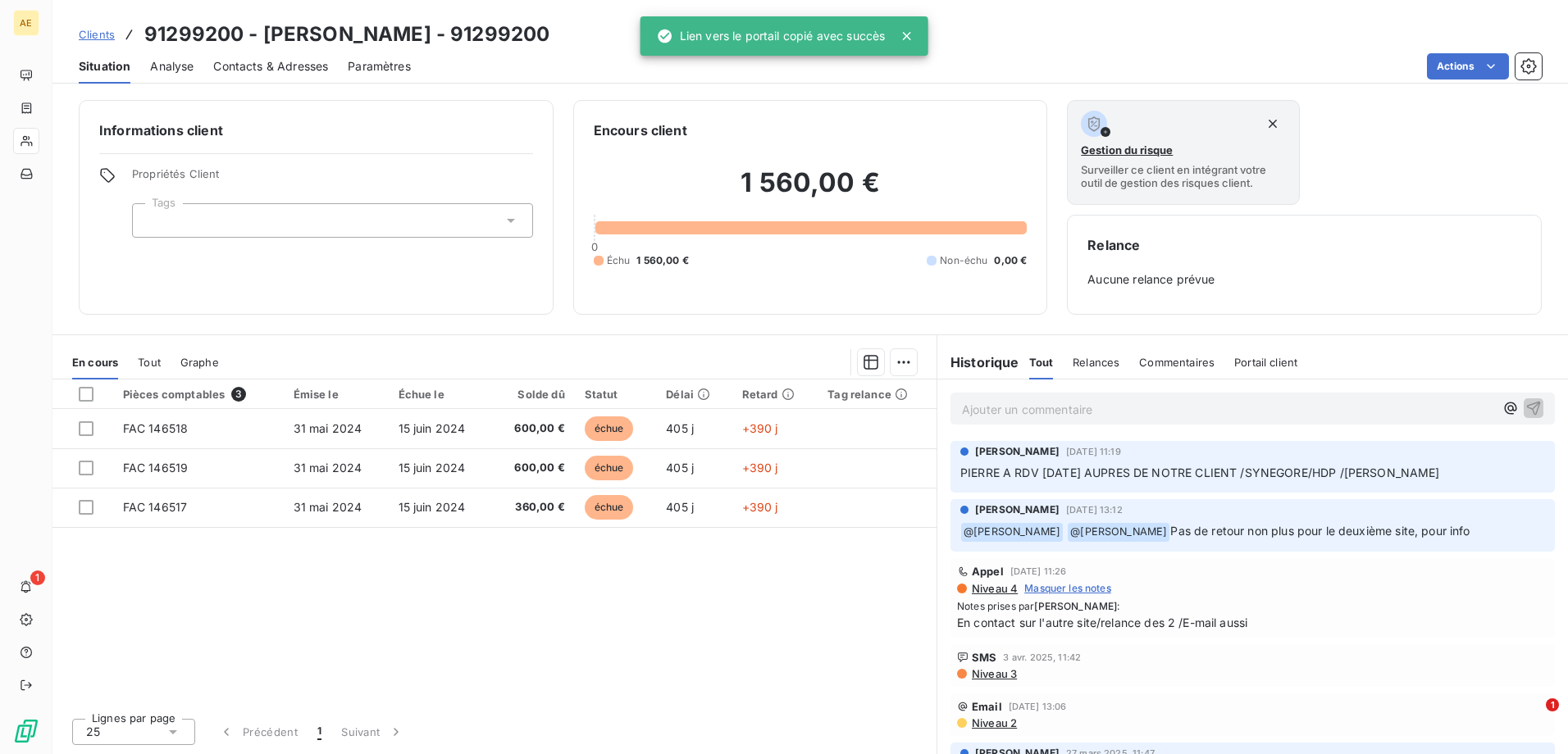 click on "Clients" at bounding box center (97, 34) 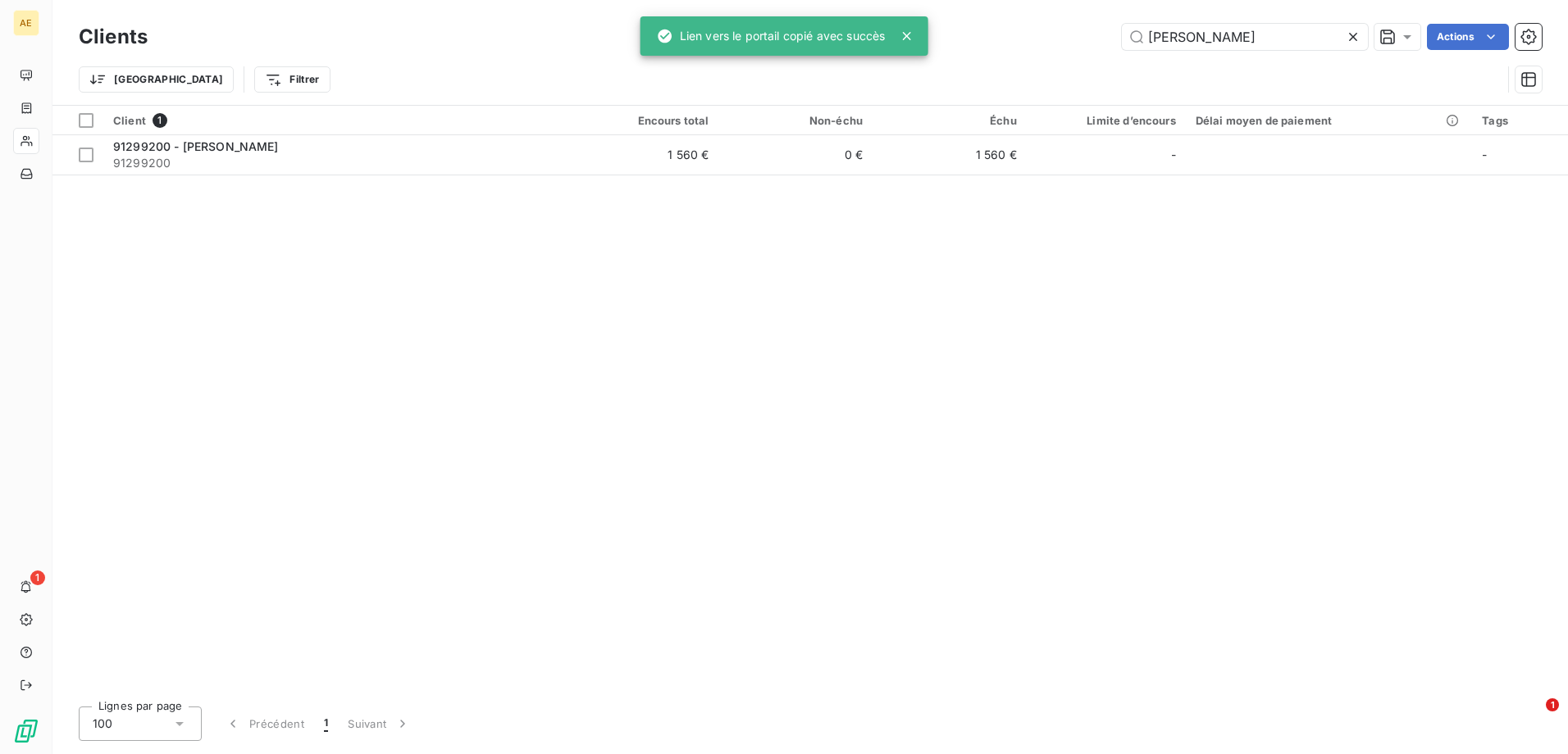 drag, startPoint x: 1216, startPoint y: 36, endPoint x: 928, endPoint y: 30, distance: 288.0625 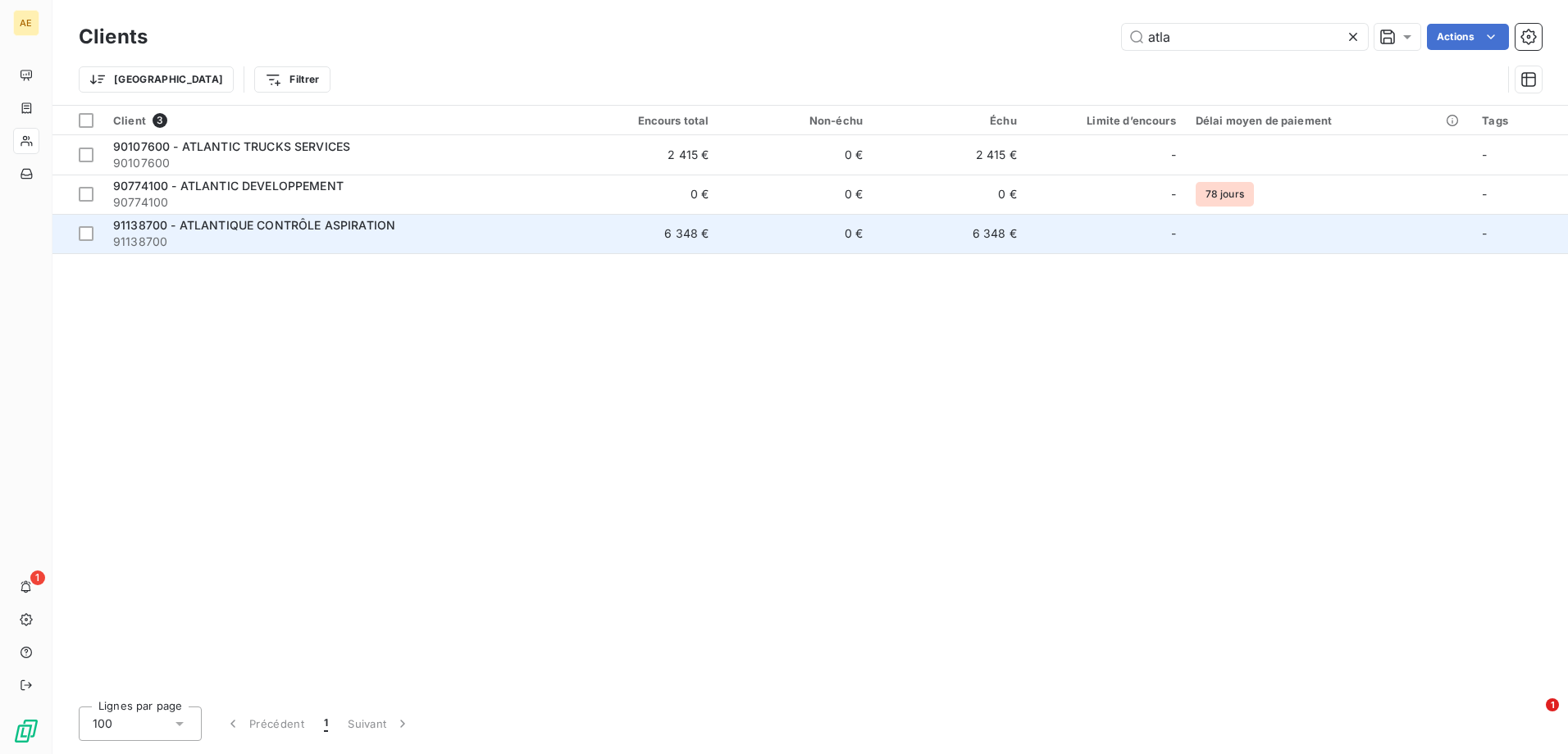 type on "atla" 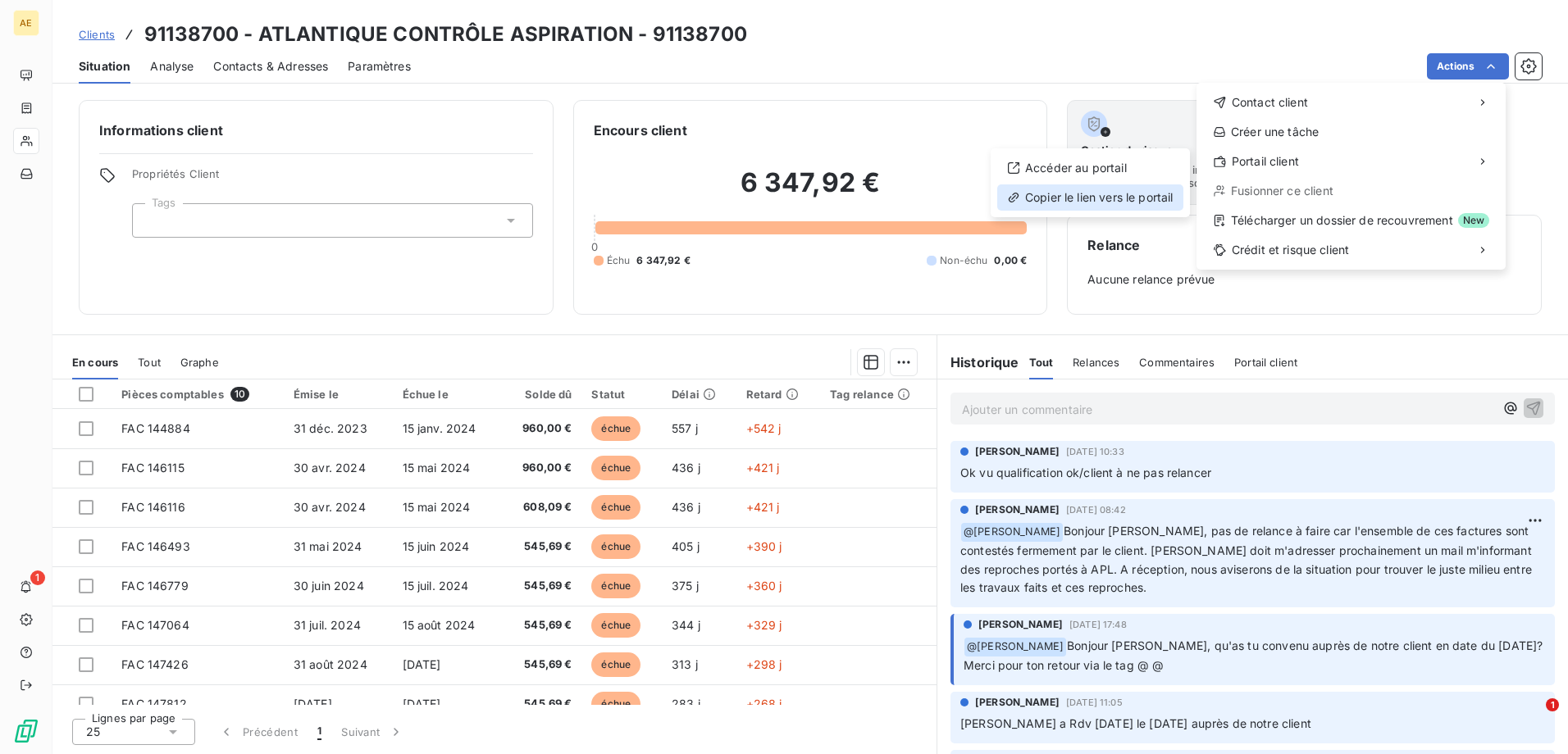 click on "Copier le lien vers le portail" at bounding box center [1090, 198] 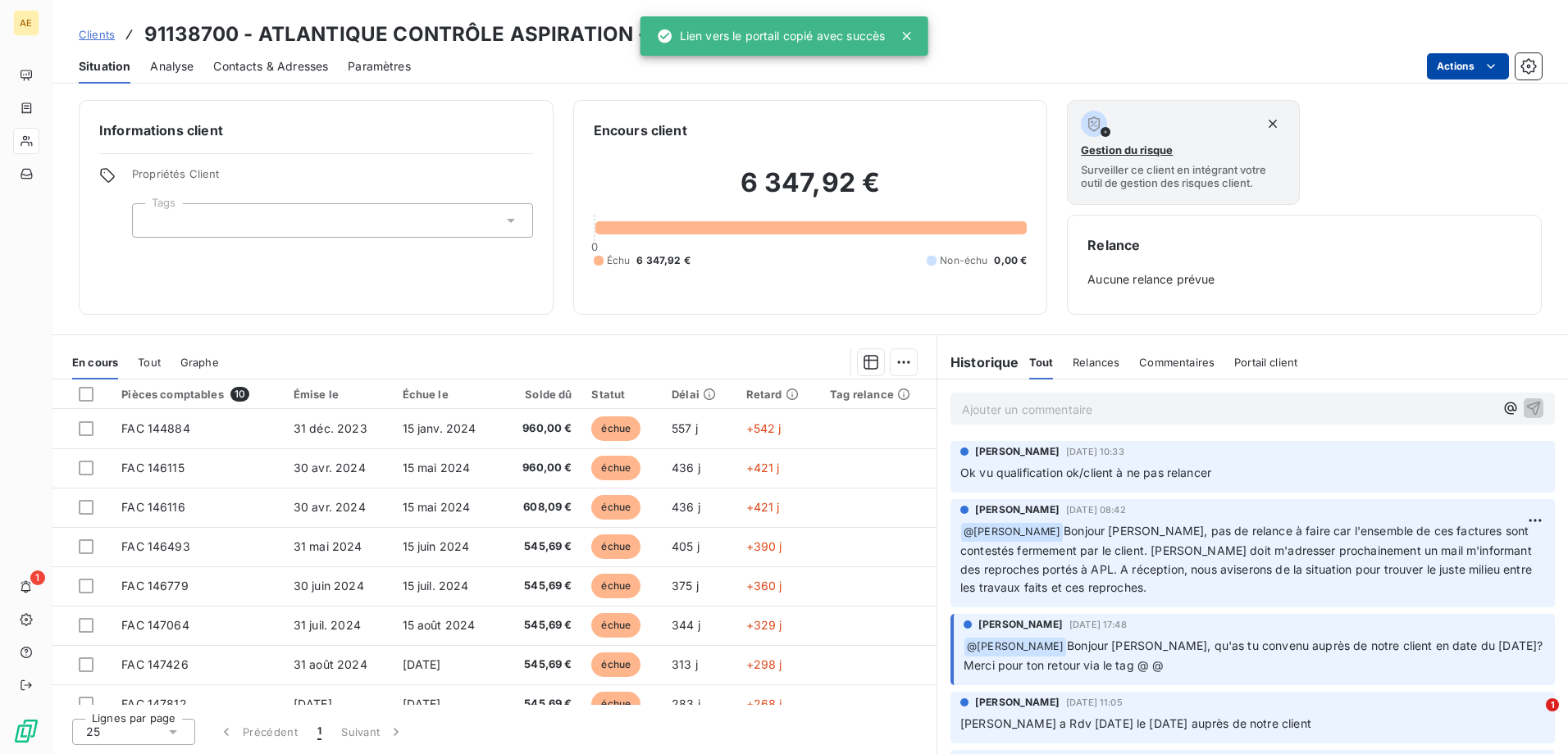 click on "AE 1 Clients 91138700 - ATLANTIQUE CONTRÔLE ASPIRATION - 91138700 Situation Analyse Contacts & Adresses Paramètres Actions Informations client Propriétés Client Tags Encours client   6 347,92 € 0 Échu 6 347,92 € Non-échu 0,00 €   Gestion du risque Surveiller ce client en intégrant votre outil de gestion des risques client. Relance Aucune relance prévue En cours Tout Graphe Pièces comptables 10 Émise le Échue le Solde dû Statut Délai   Retard   Tag relance   FAC 144884 [DATE] [DATE] 960,00 € échue 557 j +542 j FAC 146115 [DATE] [DATE] 960,00 € échue 436 j +421 j FAC 146116 [DATE] [DATE] 608,09 € échue 436 j +421 j FAC 146493 [DATE] [DATE] 545,69 € échue 405 j +390 j FAC 146779 [DATE] [DATE] 545,69 € échue 375 j +360 j FAC 147064 [DATE] [DATE] 545,69 € échue 344 j +329 j FAC 147426 [DATE] [DATE] 545,69 € échue 313 j +298 j FAC 147812 [DATE] échue 25" at bounding box center [784, 377] 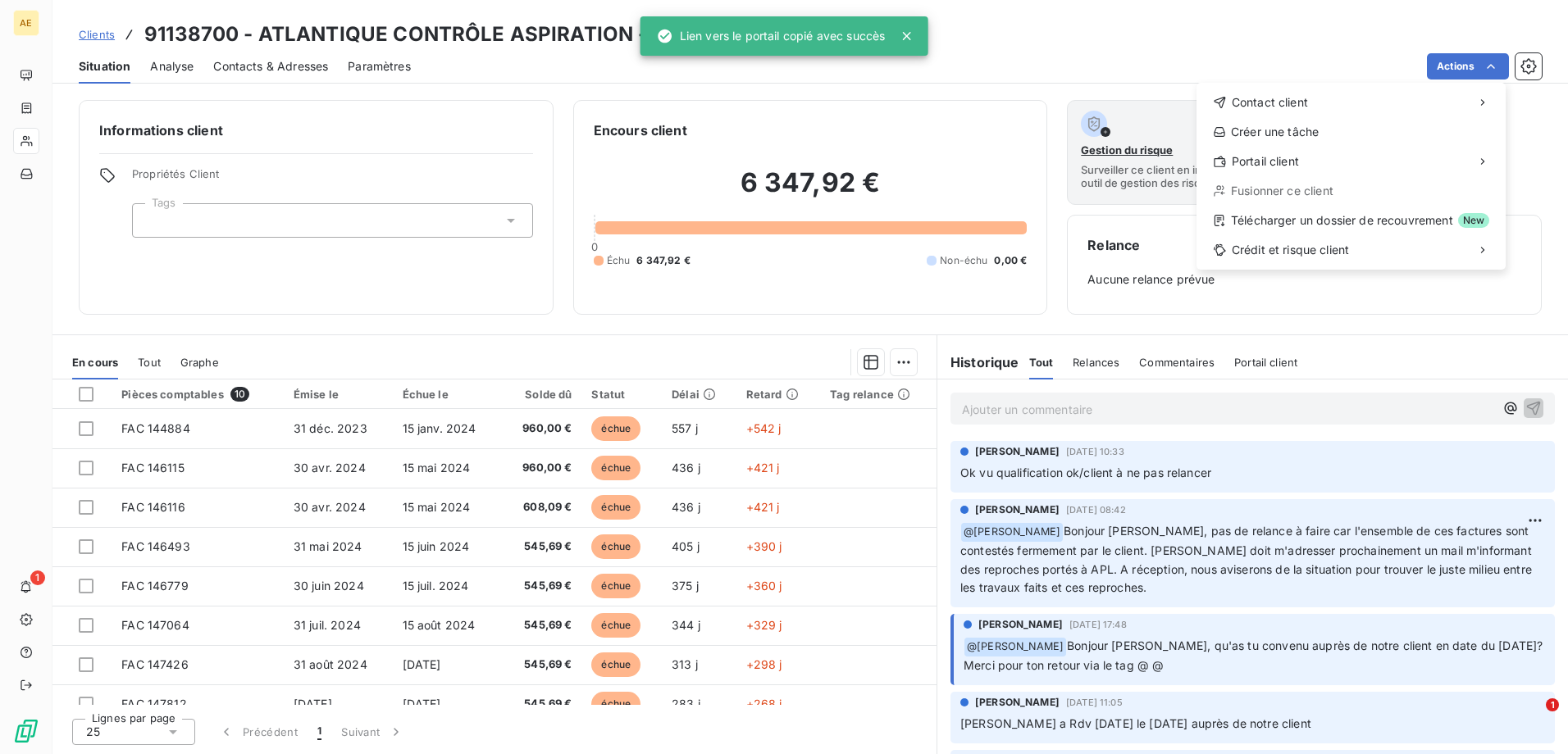 click on "AE 1 Clients 91138700 - ATLANTIQUE CONTRÔLE ASPIRATION - 91138700 Situation Analyse Contacts & Adresses Paramètres Actions Contact client Créer une tâche Portail client Fusionner ce client Télécharger un dossier de recouvrement New Crédit et risque client Informations client Propriétés Client Tags Encours client   6 347,92 € 0 Échu 6 347,92 € Non-échu 0,00 €   Gestion du risque Surveiller ce client en intégrant votre outil de gestion des risques client. Relance Aucune relance prévue En cours Tout Graphe Pièces comptables 10 Émise le Échue le Solde dû Statut Délai   Retard   Tag relance   FAC 144884 [DATE] [DATE] 960,00 € échue 557 j +542 j FAC 146115 [DATE] [DATE] 960,00 € échue 436 j +421 j FAC 146116 [DATE] [DATE] 608,09 € échue 436 j +421 j FAC 146493 [DATE] [DATE] 545,69 € échue 405 j +390 j FAC 146779 [DATE] [DATE] 545,69 € échue 375 j +360 j FAC 147064 [DATE] [DATE]" at bounding box center [784, 377] 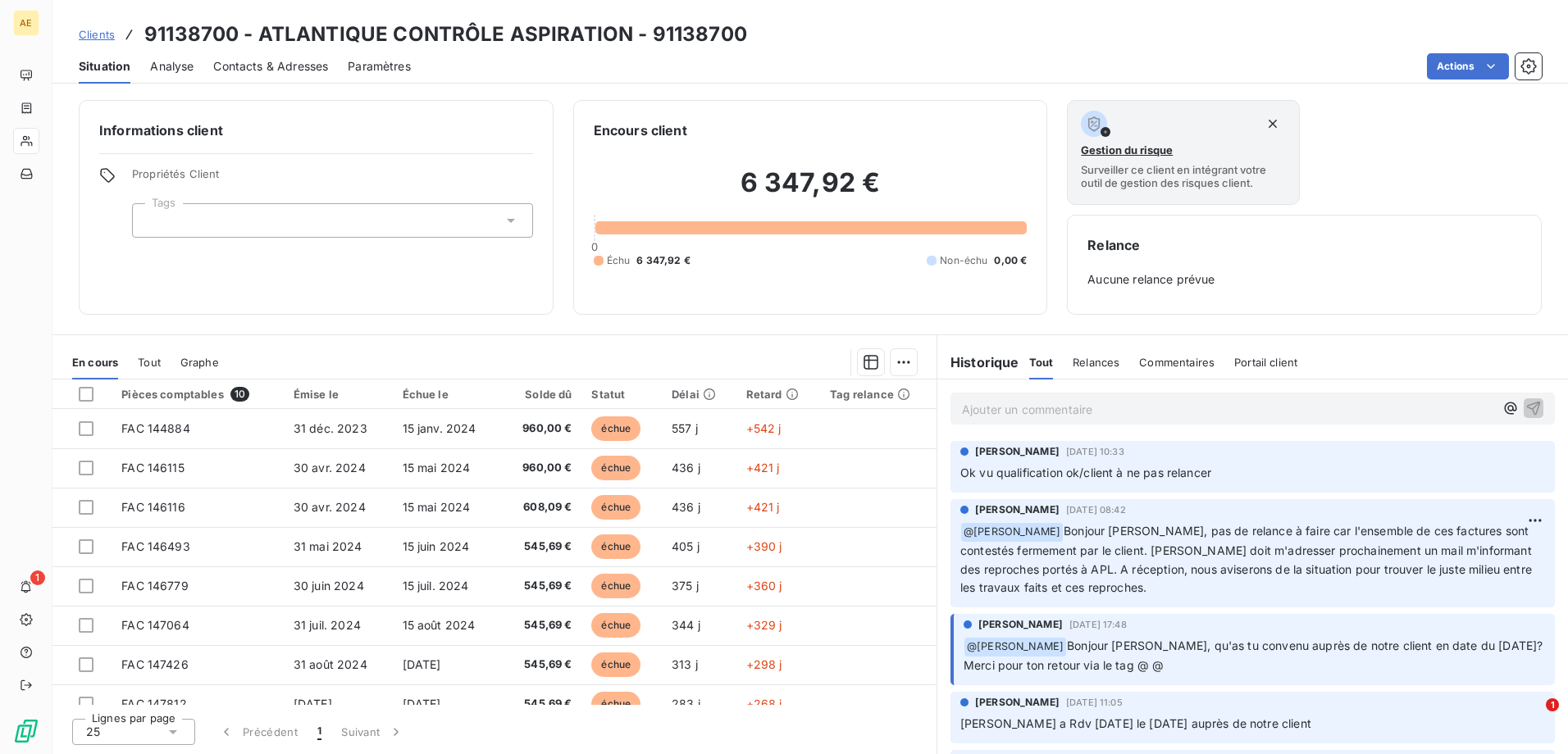 click on "Clients" at bounding box center [97, 34] 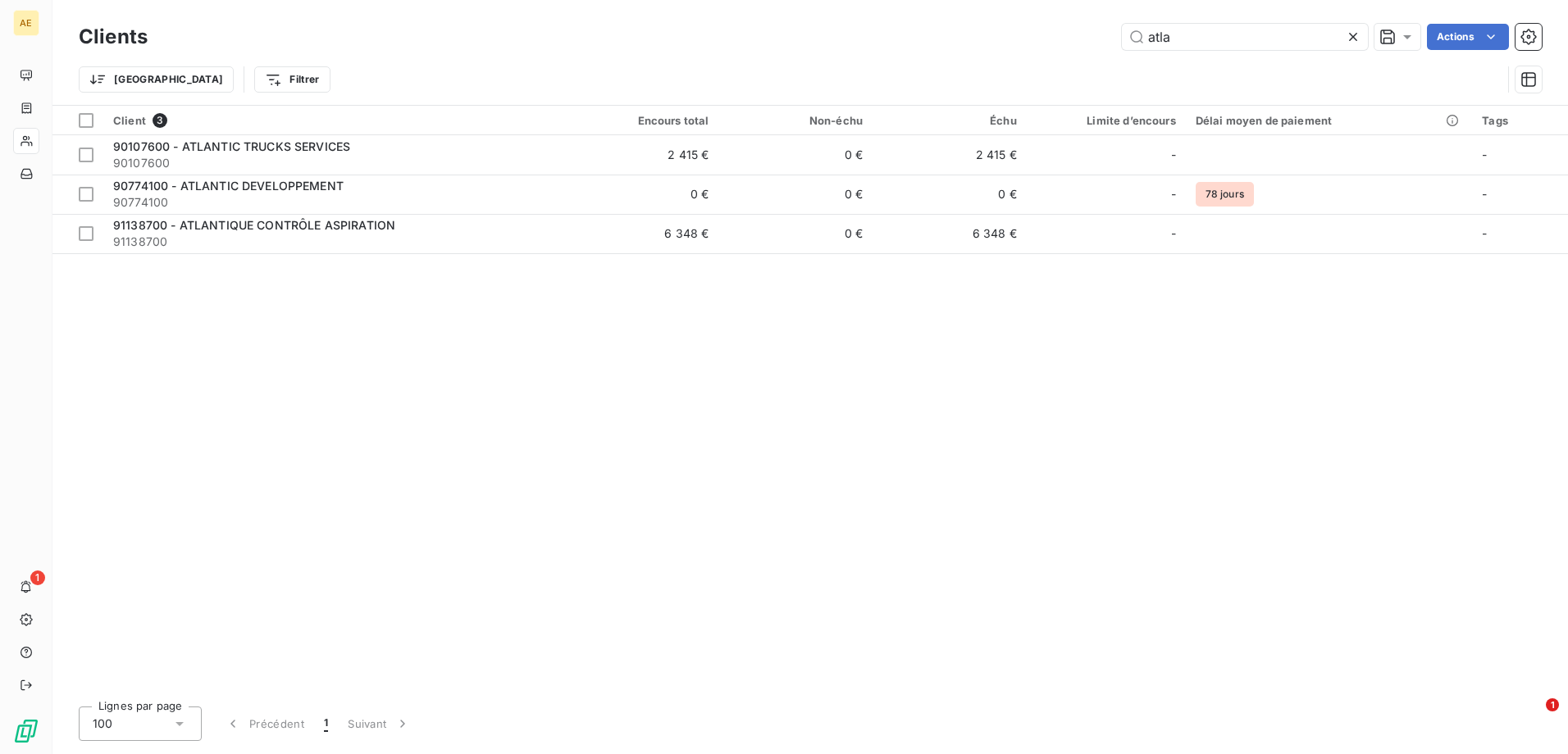 drag, startPoint x: 1180, startPoint y: 30, endPoint x: 1010, endPoint y: 23, distance: 170.14406 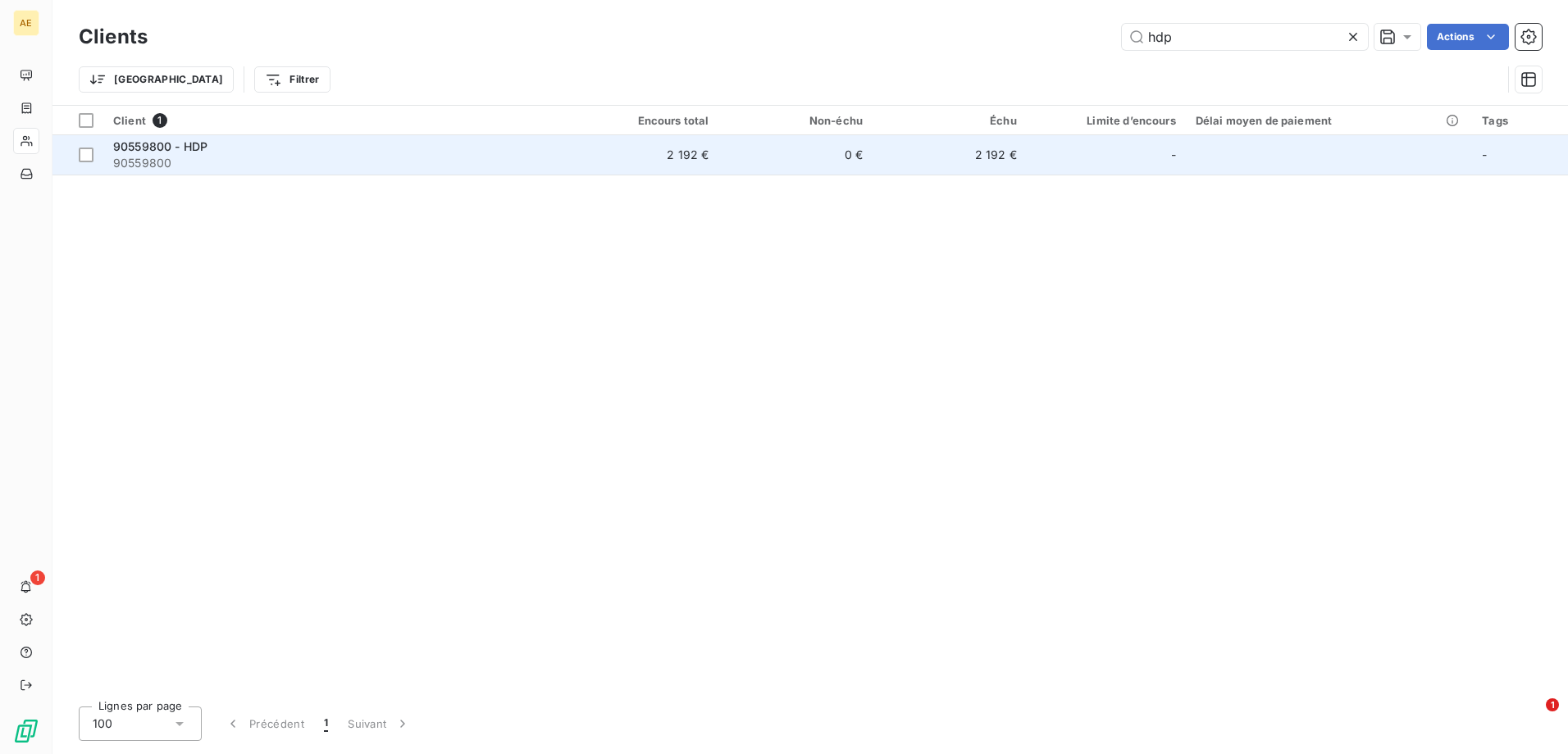 type on "hdp" 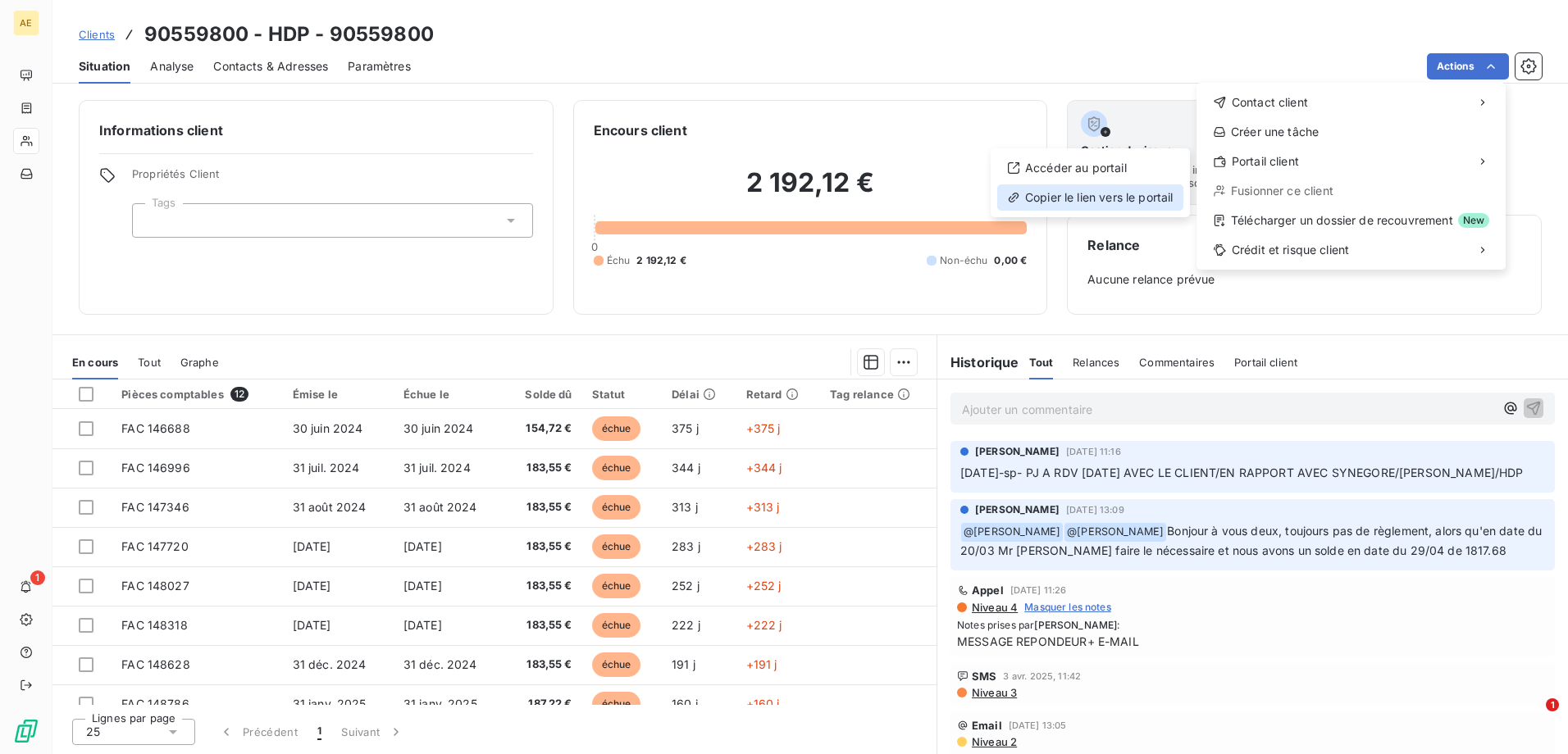 click on "Copier le lien vers le portail" at bounding box center (1090, 198) 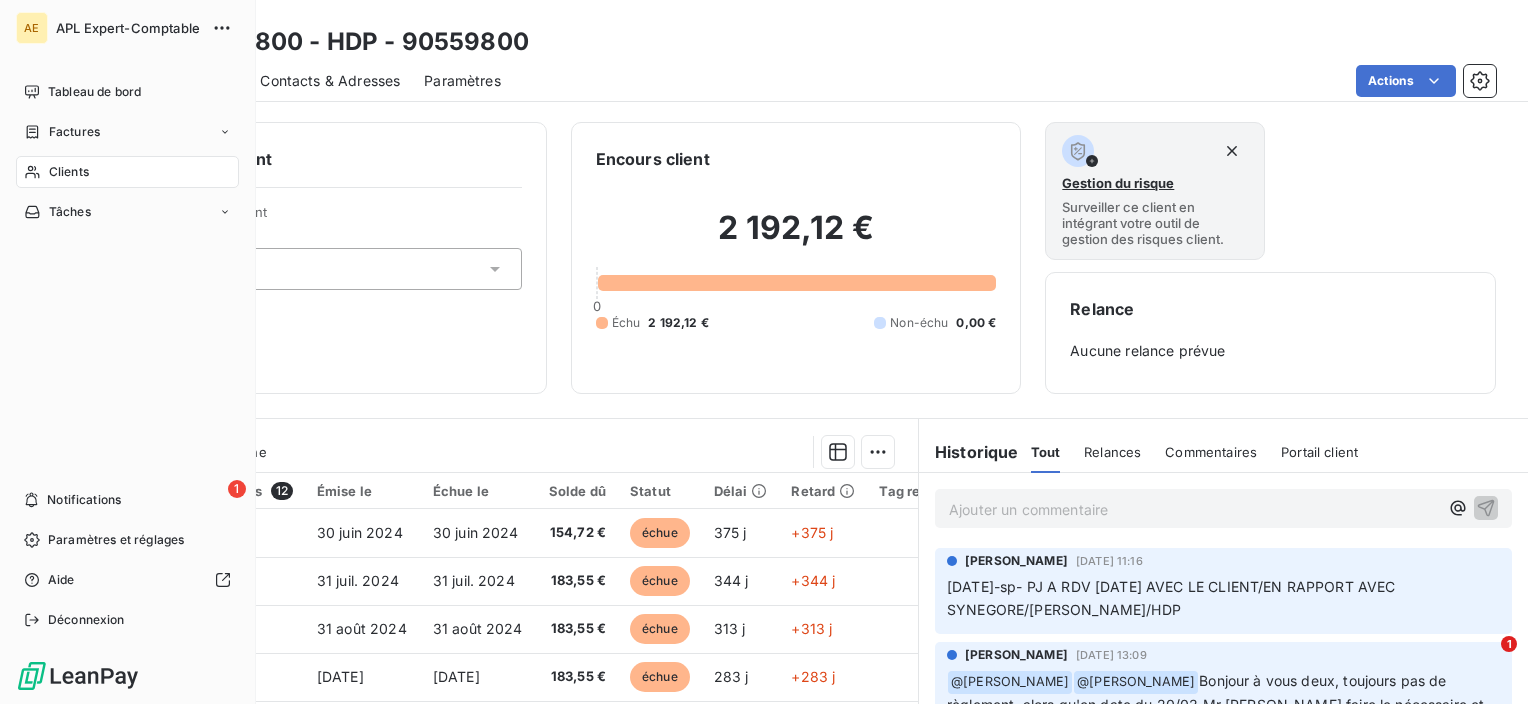 click on "Clients" at bounding box center [69, 172] 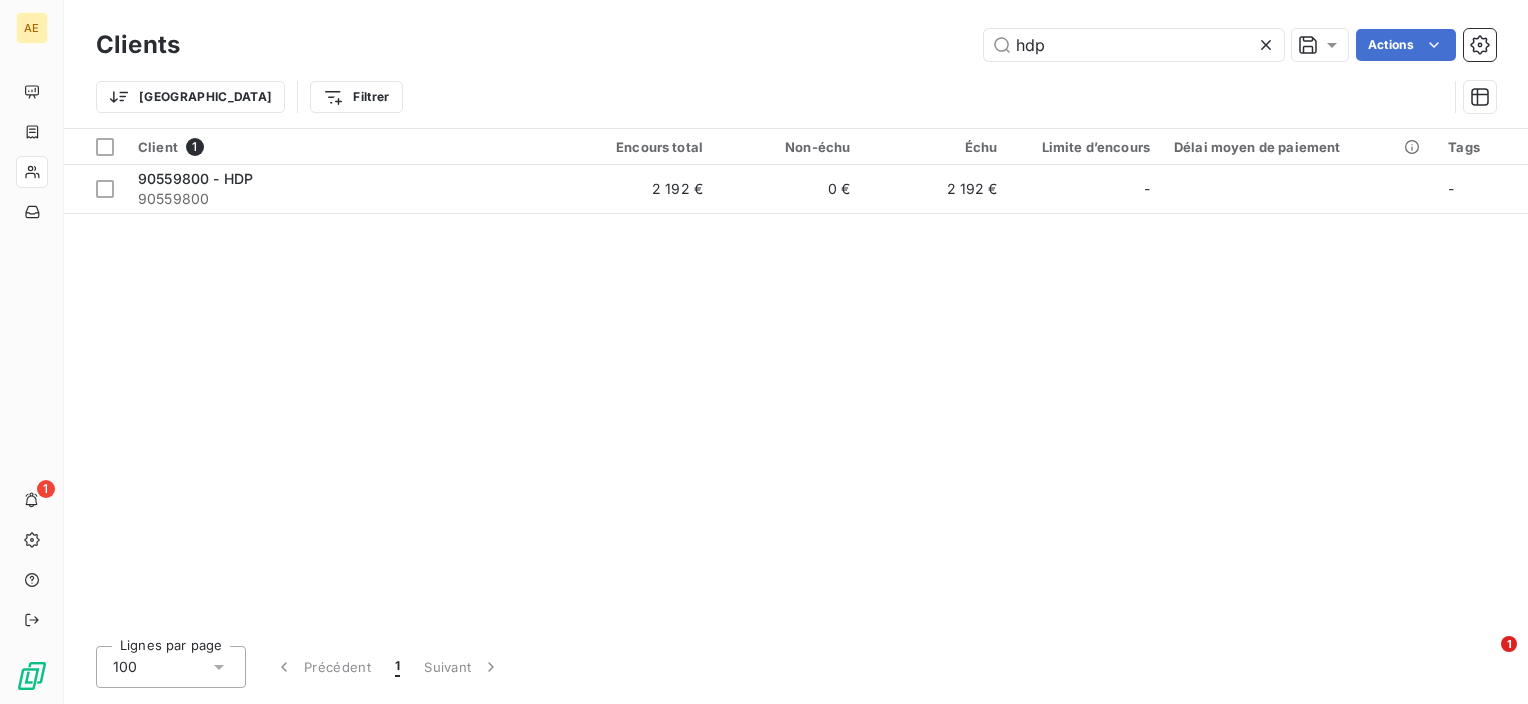 drag, startPoint x: 1060, startPoint y: 41, endPoint x: 751, endPoint y: 47, distance: 309.05826 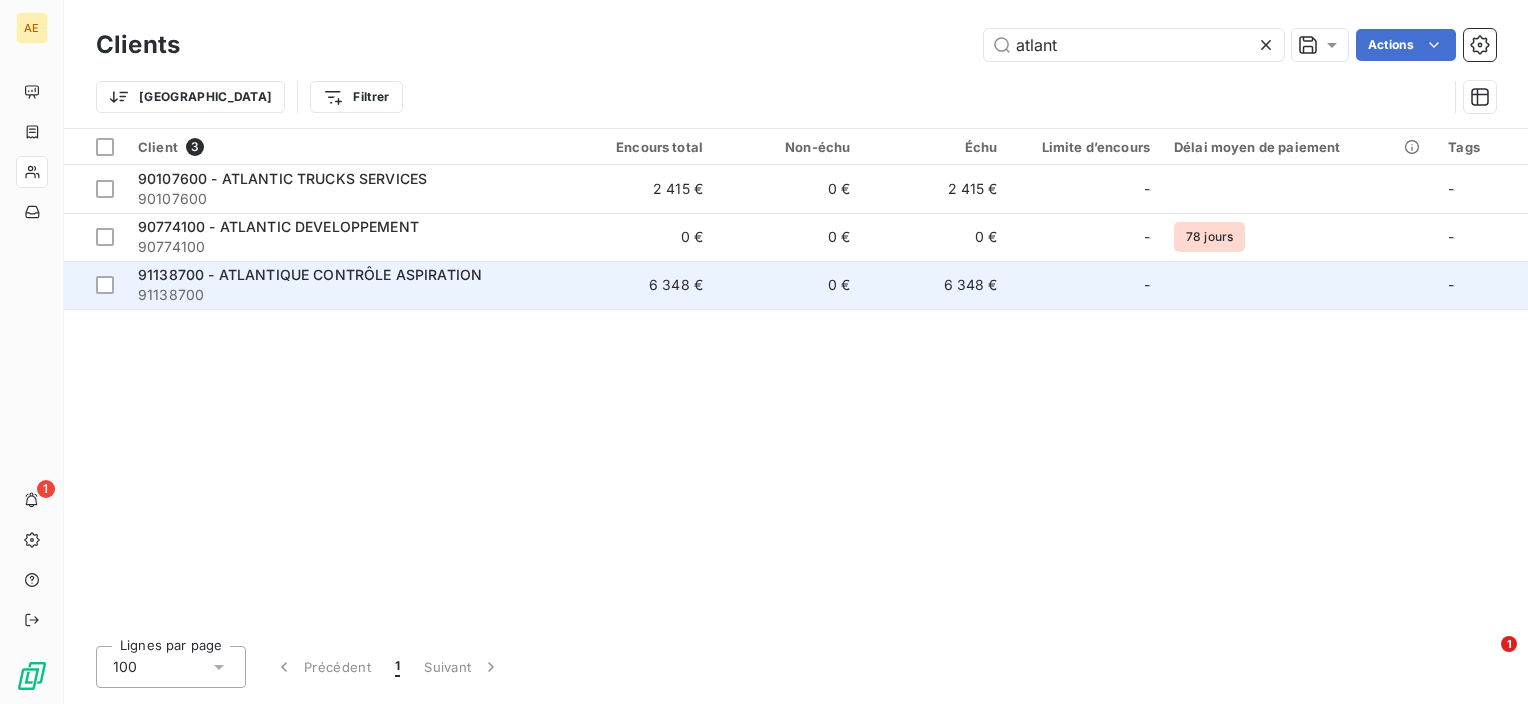 type on "atlant" 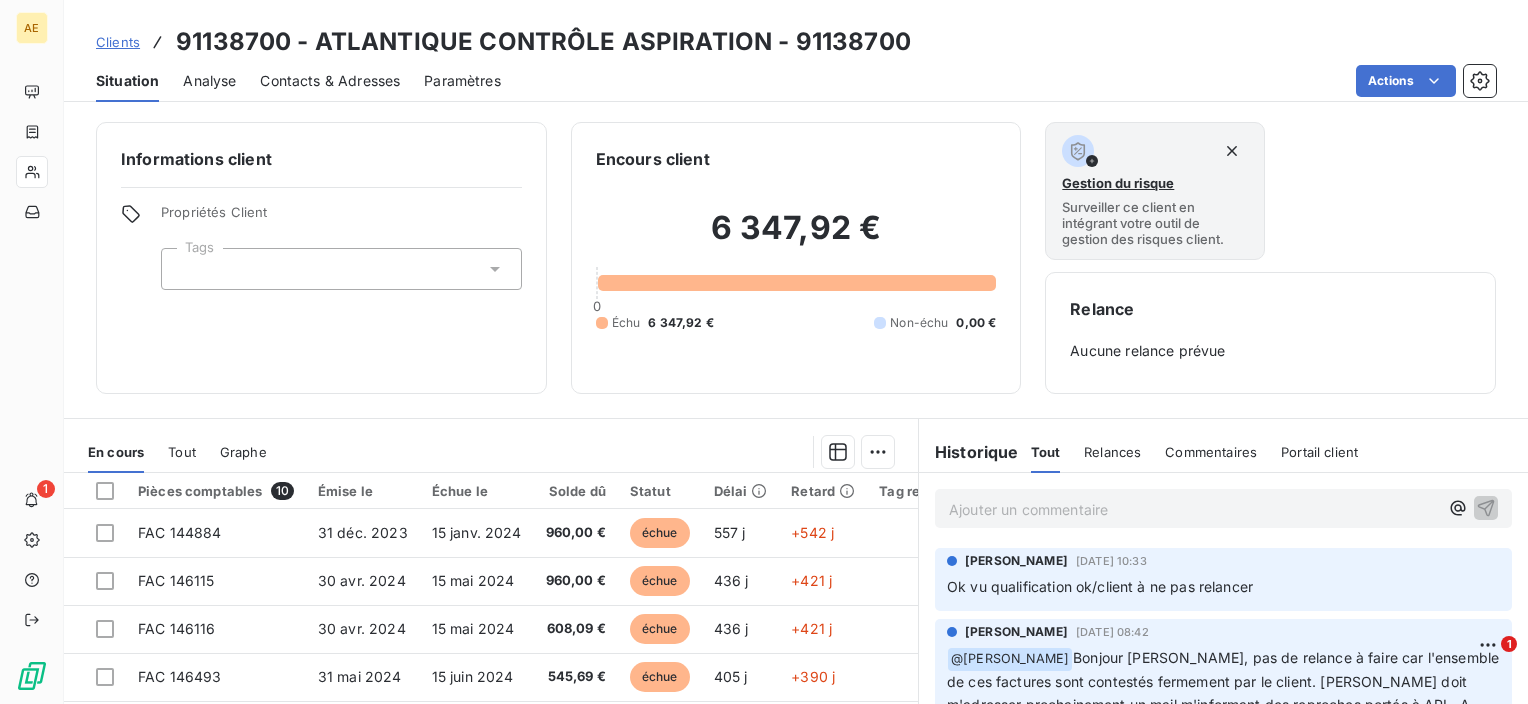 scroll, scrollTop: 212, scrollLeft: 0, axis: vertical 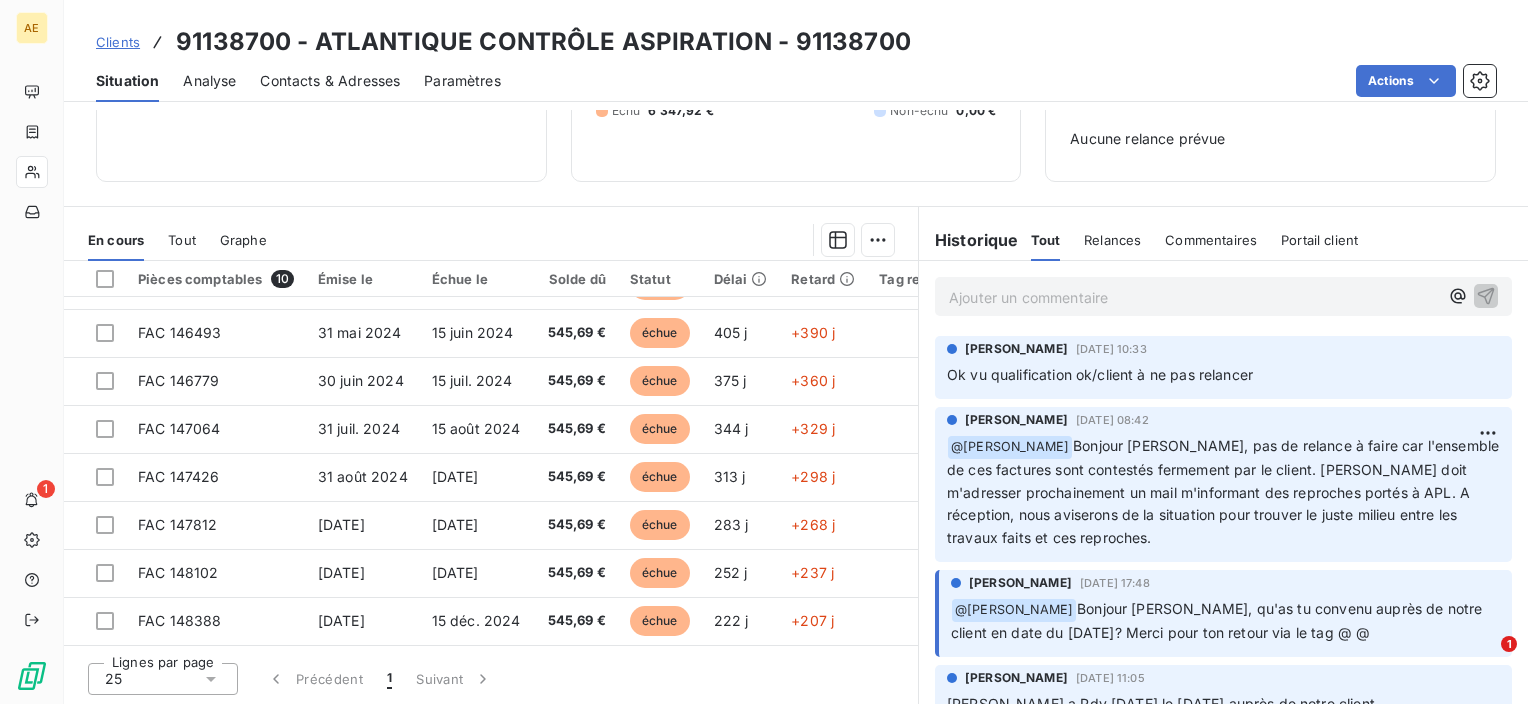click on "25" at bounding box center (163, 679) 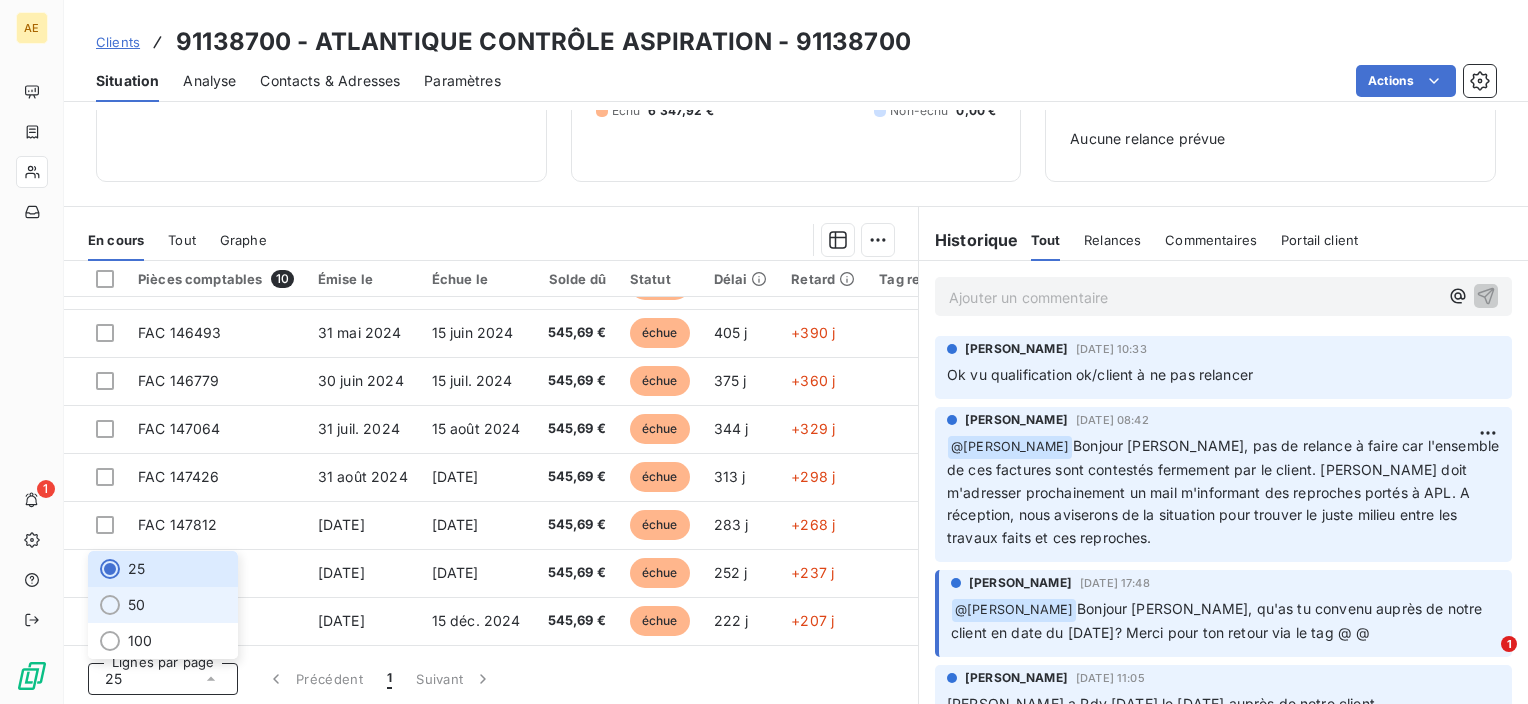 click on "50" at bounding box center [163, 605] 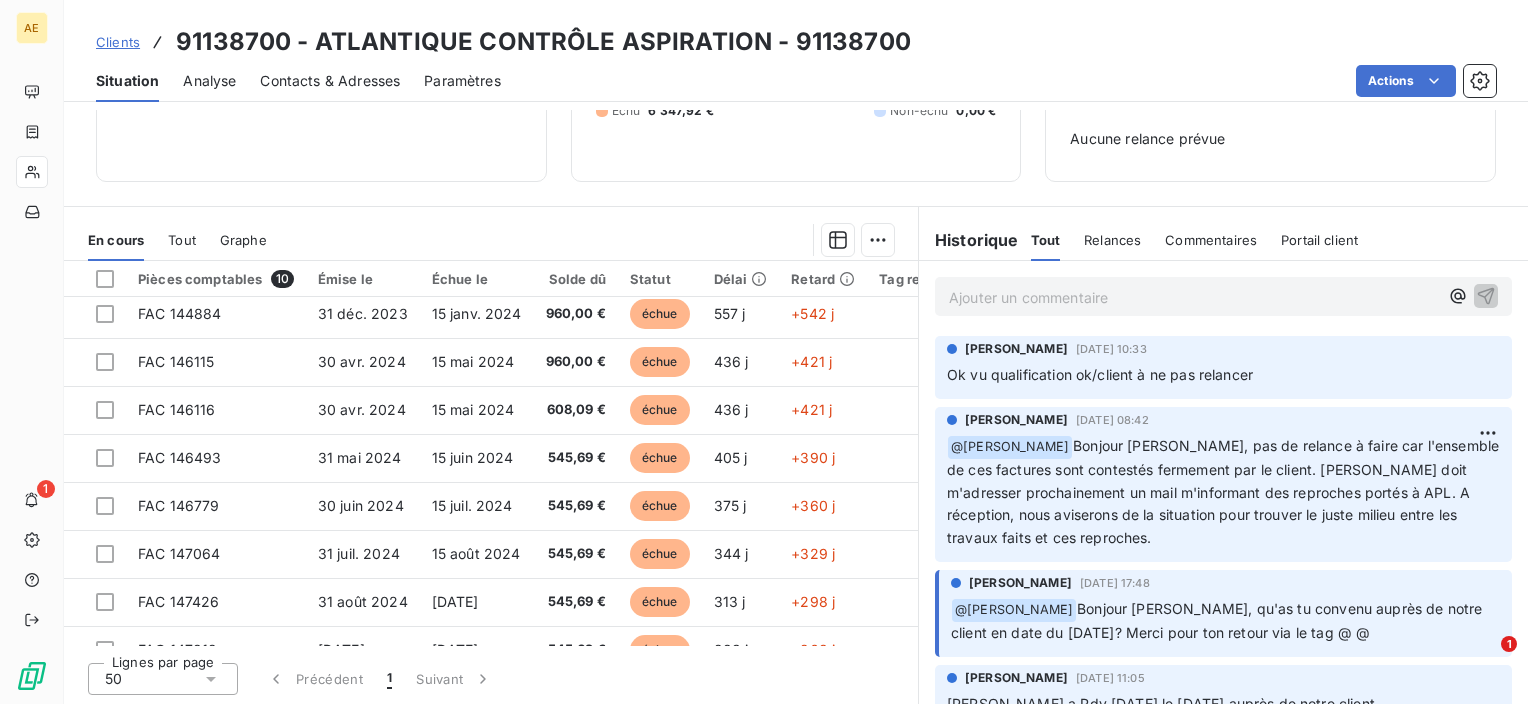 scroll, scrollTop: 0, scrollLeft: 0, axis: both 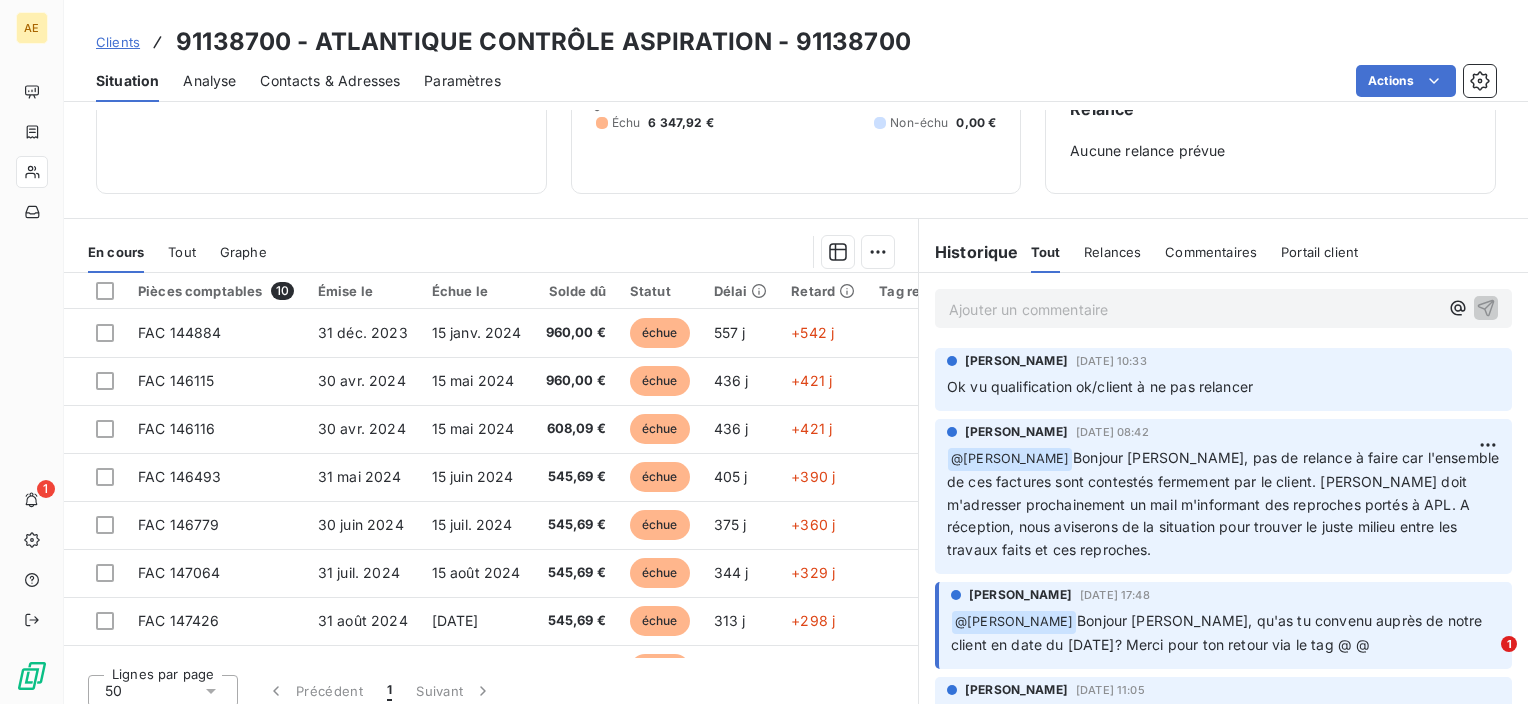 click on "Tout" at bounding box center (182, 252) 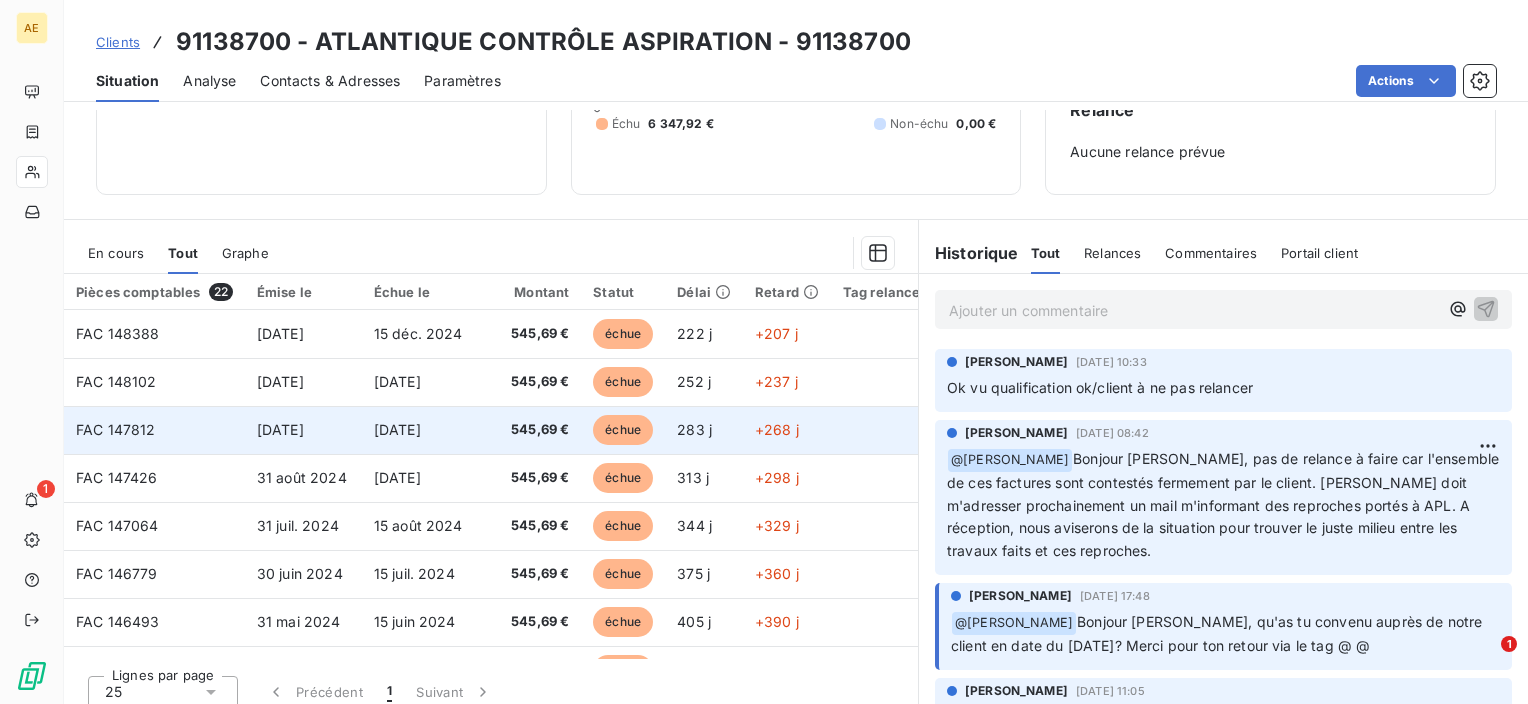 scroll, scrollTop: 212, scrollLeft: 0, axis: vertical 